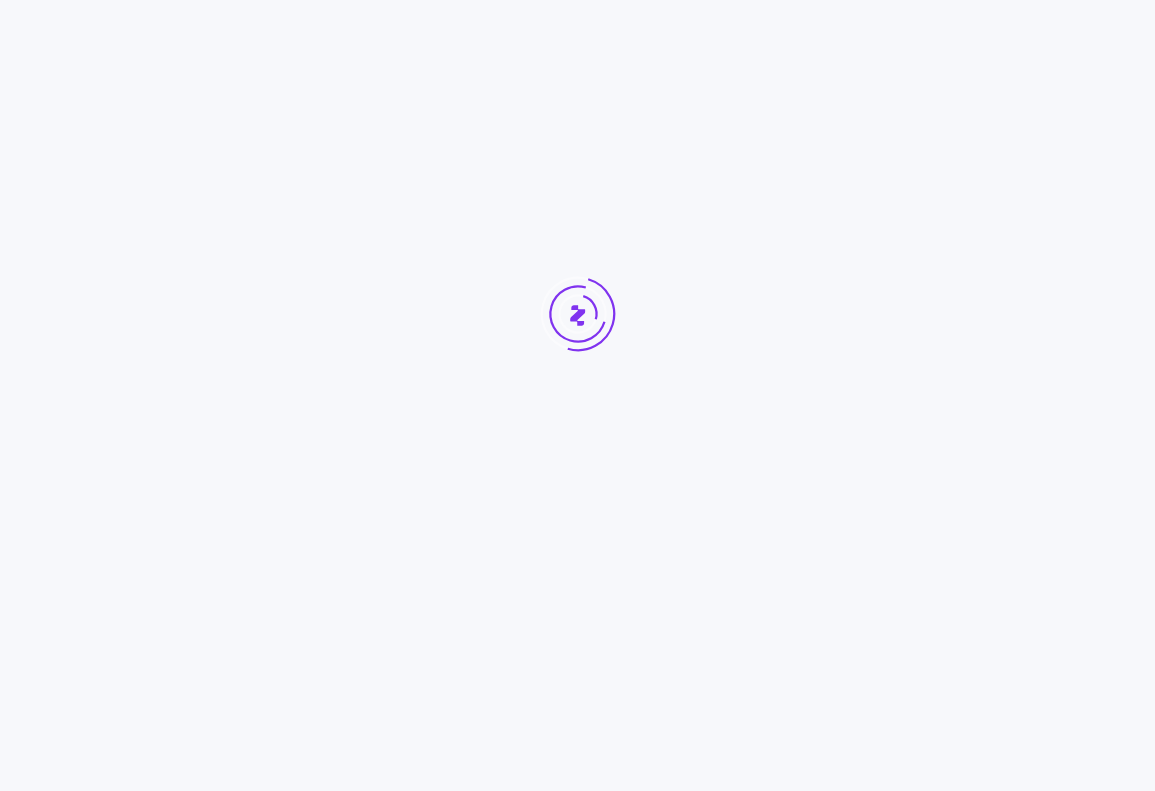 scroll, scrollTop: 0, scrollLeft: 0, axis: both 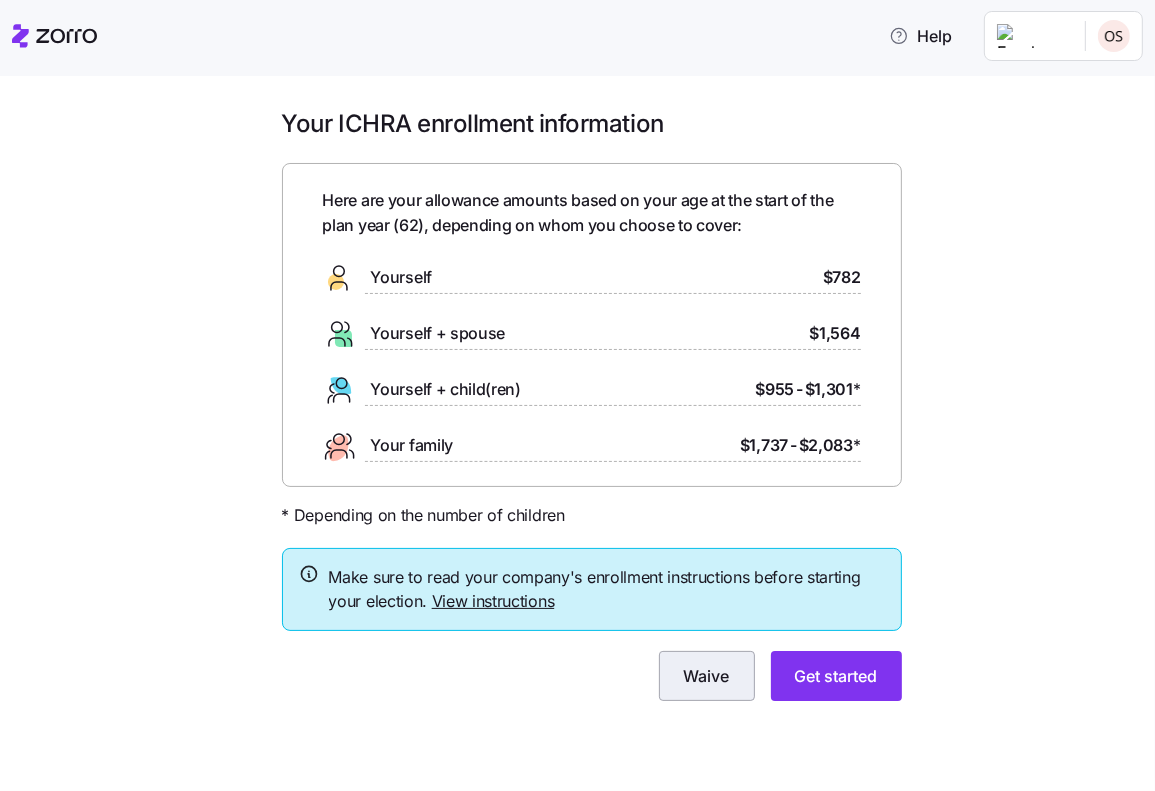click on "Waive" at bounding box center [707, 676] 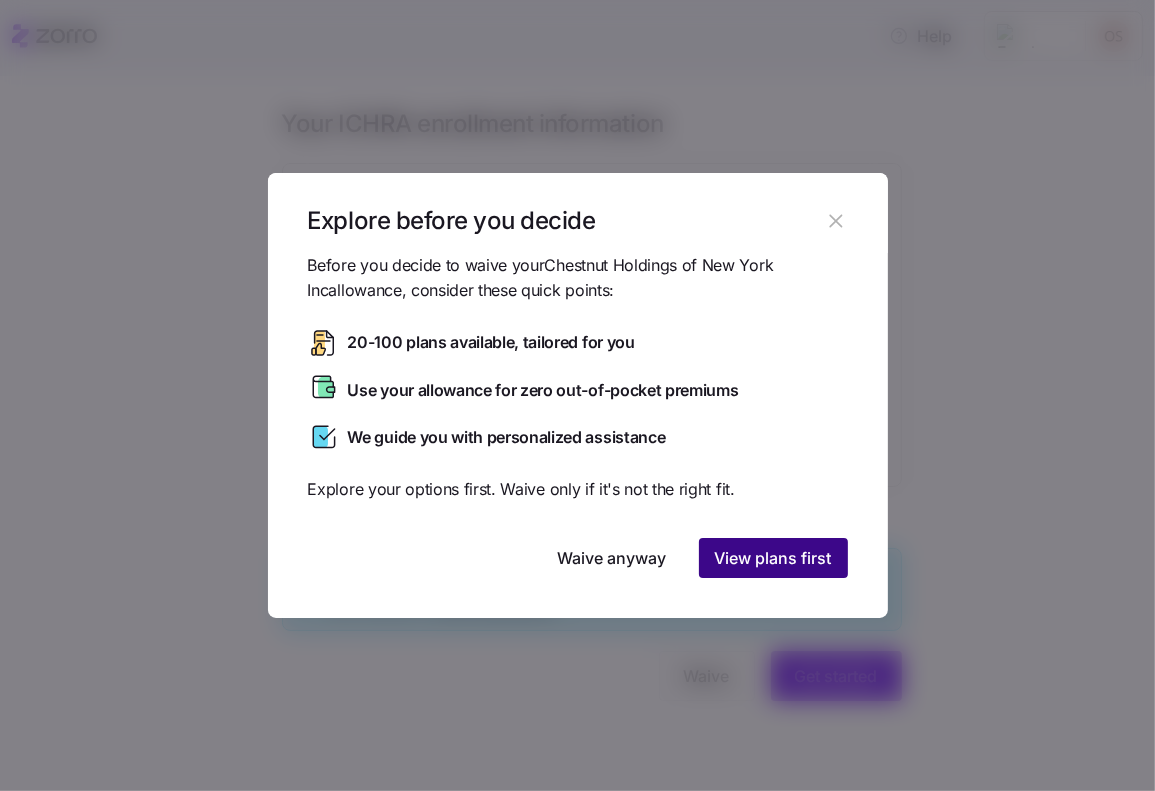click on "View plans first" at bounding box center [773, 558] 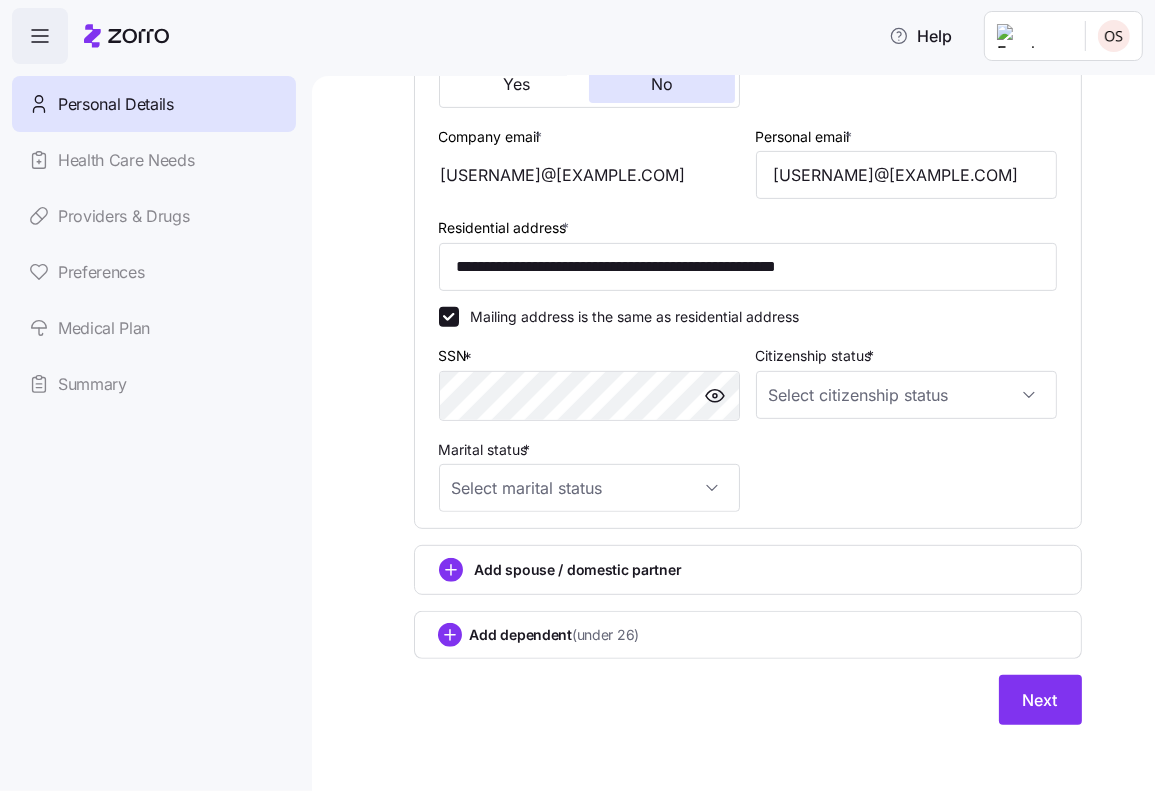scroll, scrollTop: 539, scrollLeft: 0, axis: vertical 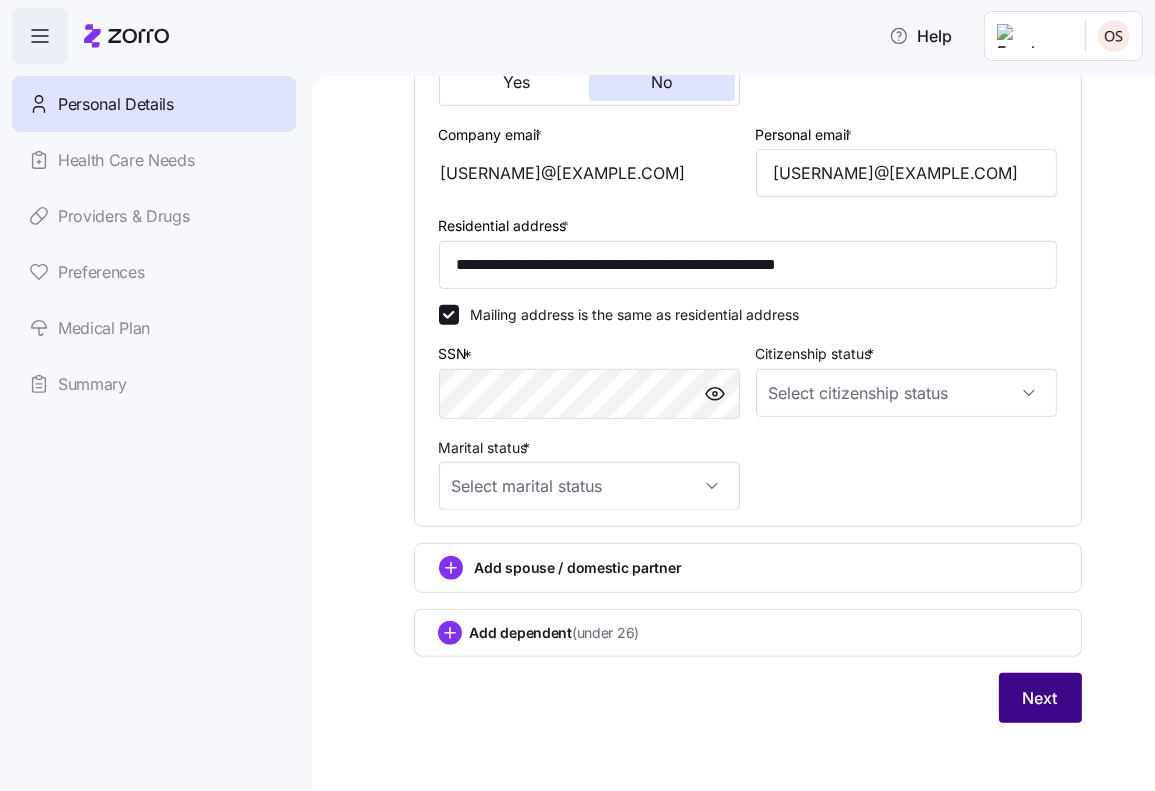 click on "Next" at bounding box center [1040, 698] 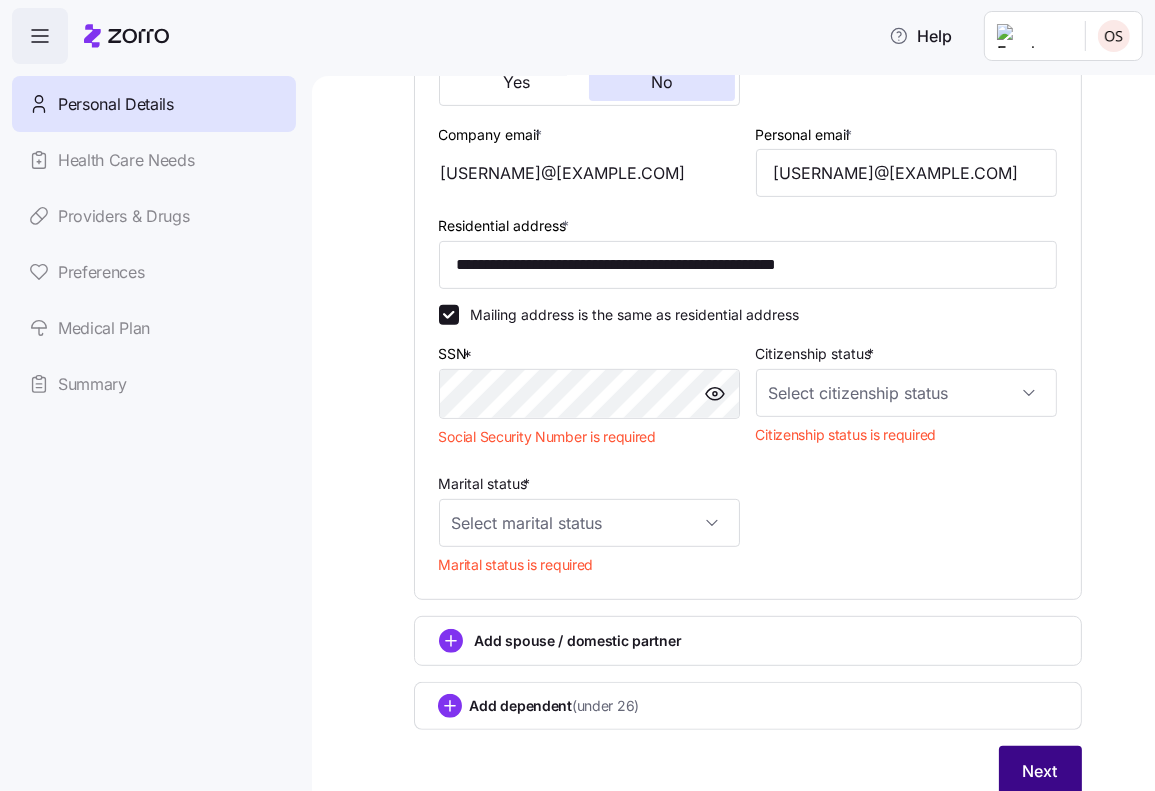 click on "Next" at bounding box center (1040, 771) 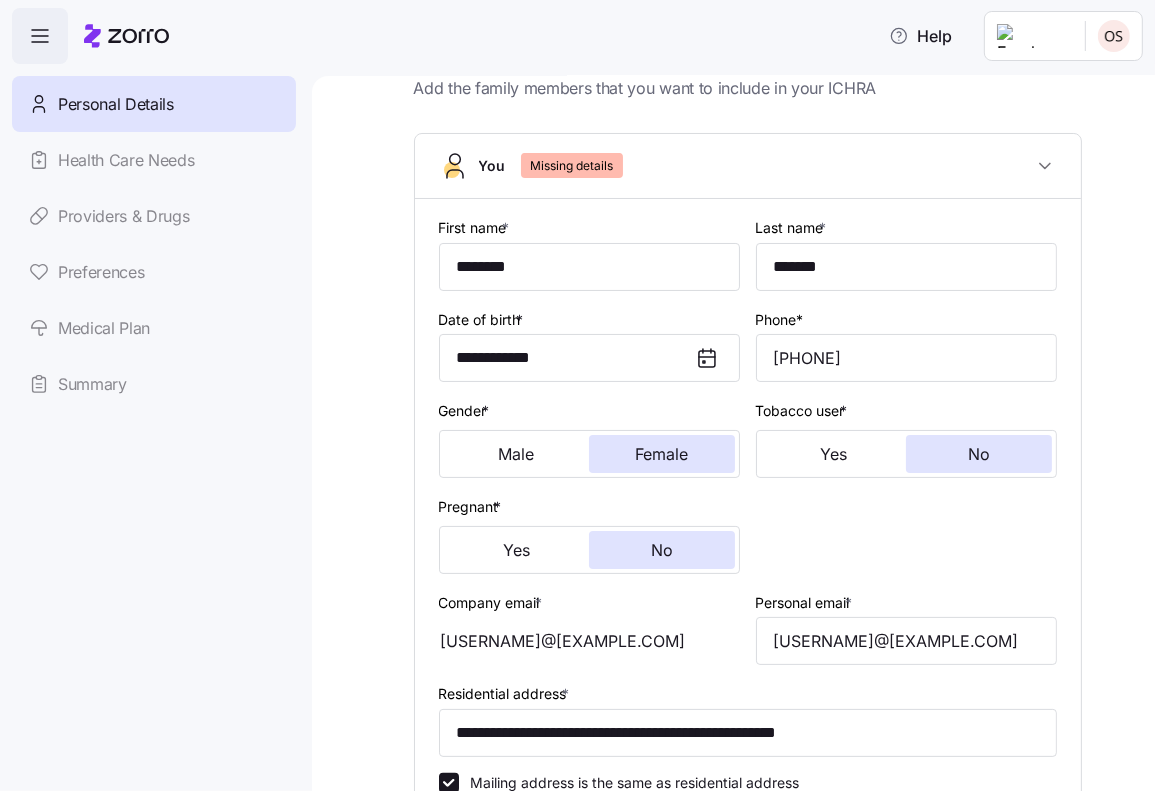 scroll, scrollTop: 0, scrollLeft: 0, axis: both 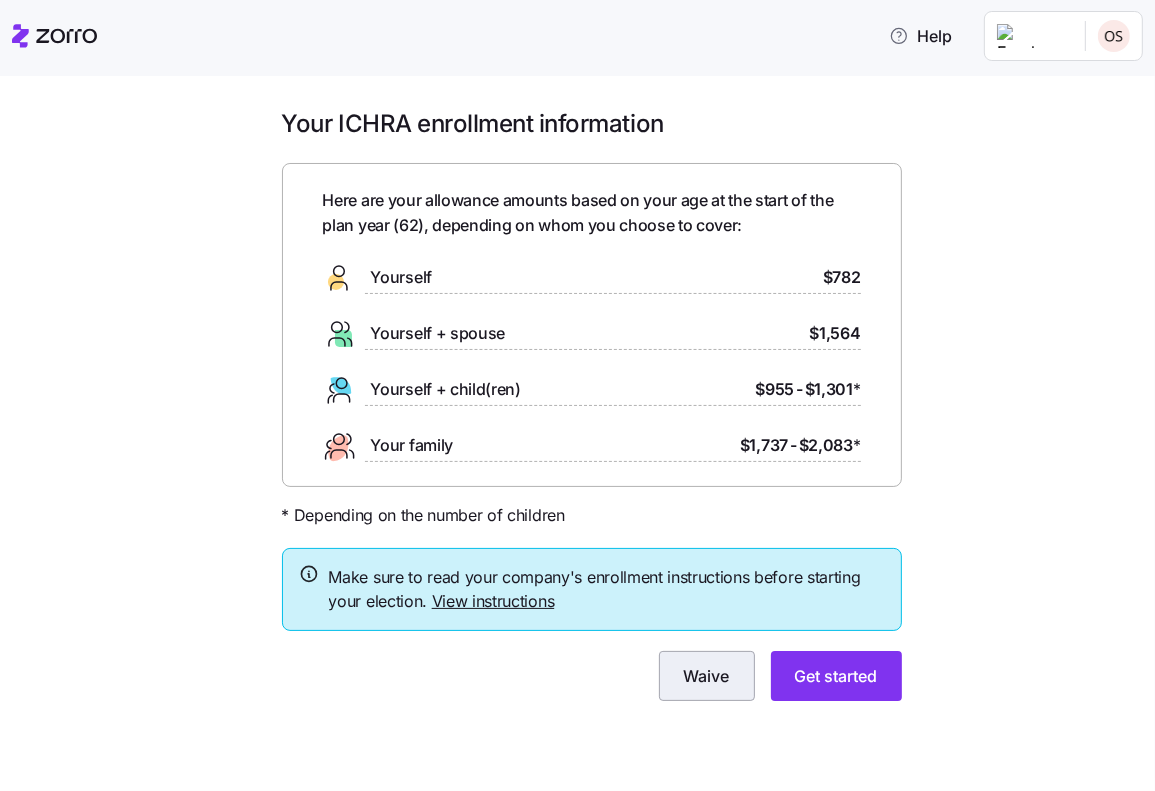 click on "Waive" at bounding box center [707, 676] 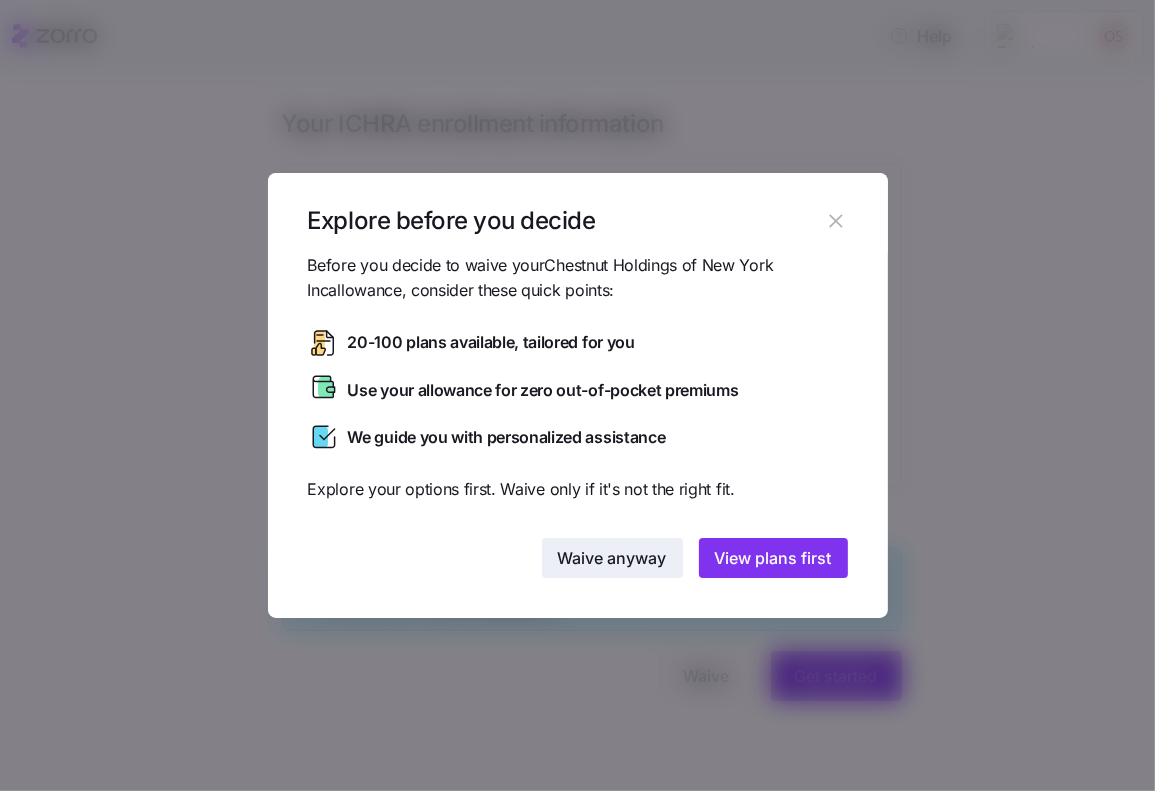 click on "Waive anyway" at bounding box center [612, 558] 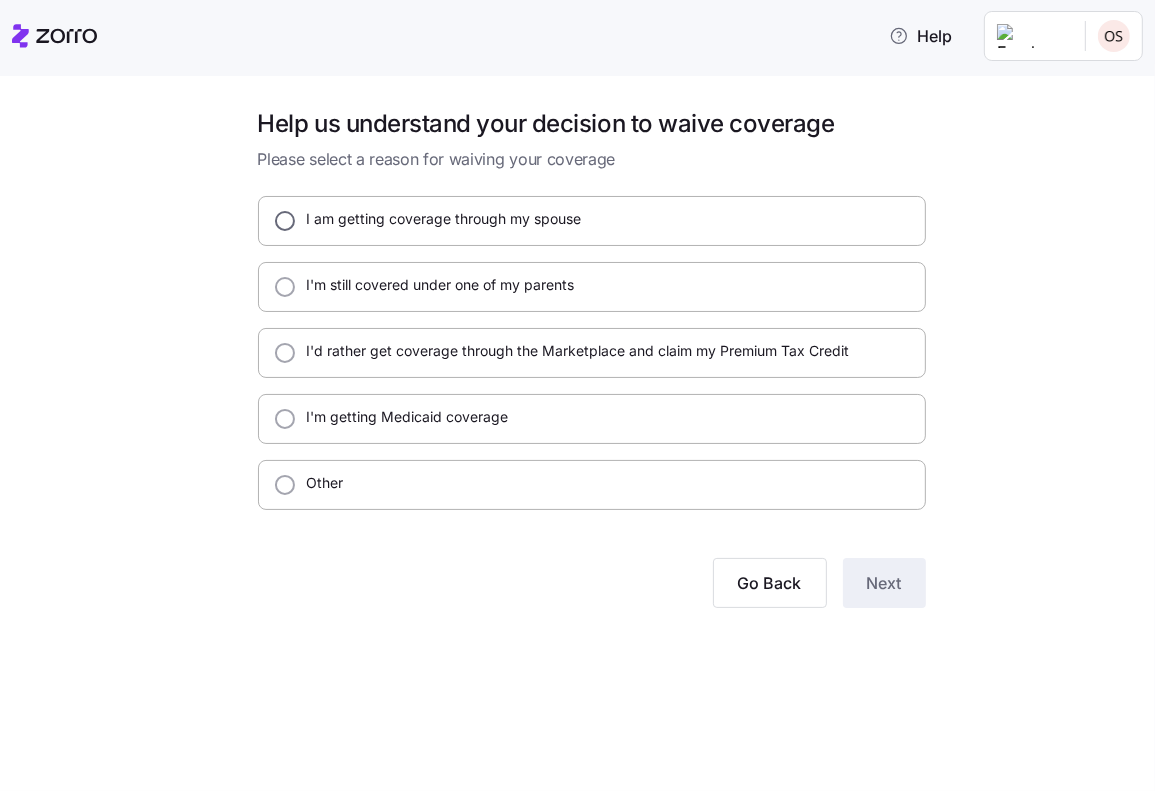 click on "I am getting coverage through my spouse" at bounding box center (285, 221) 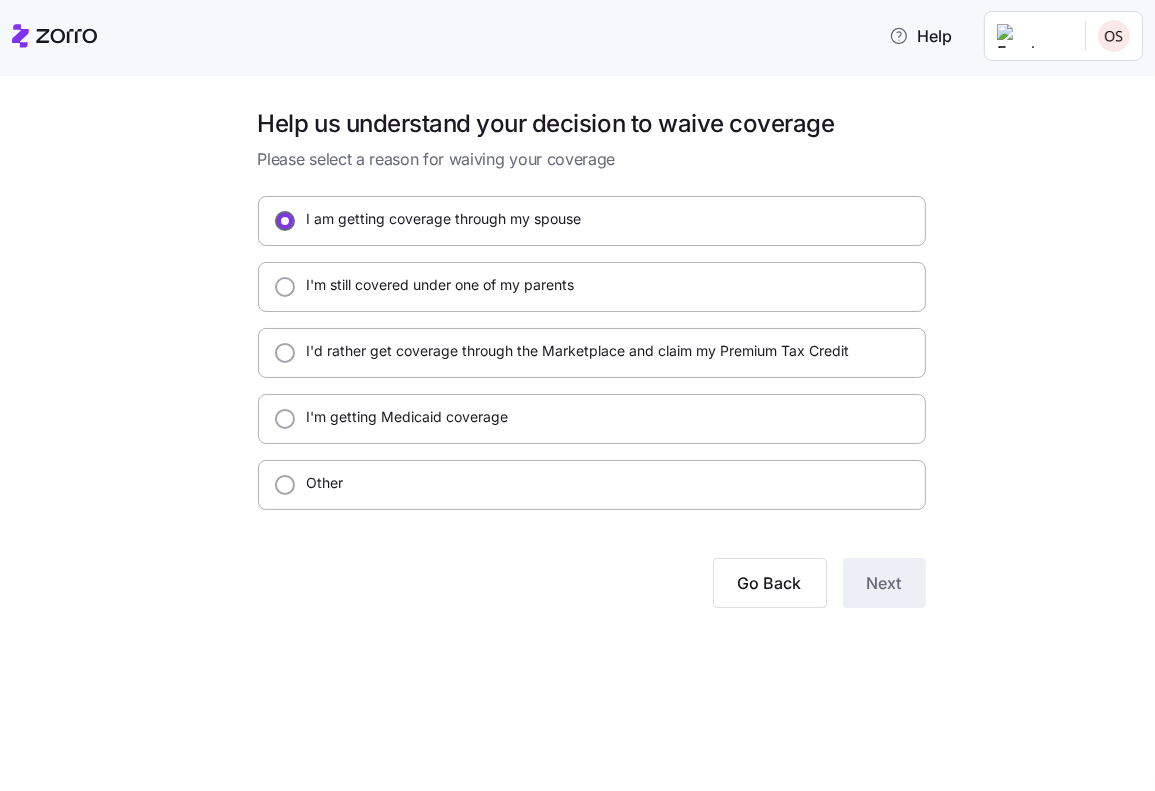 radio on "true" 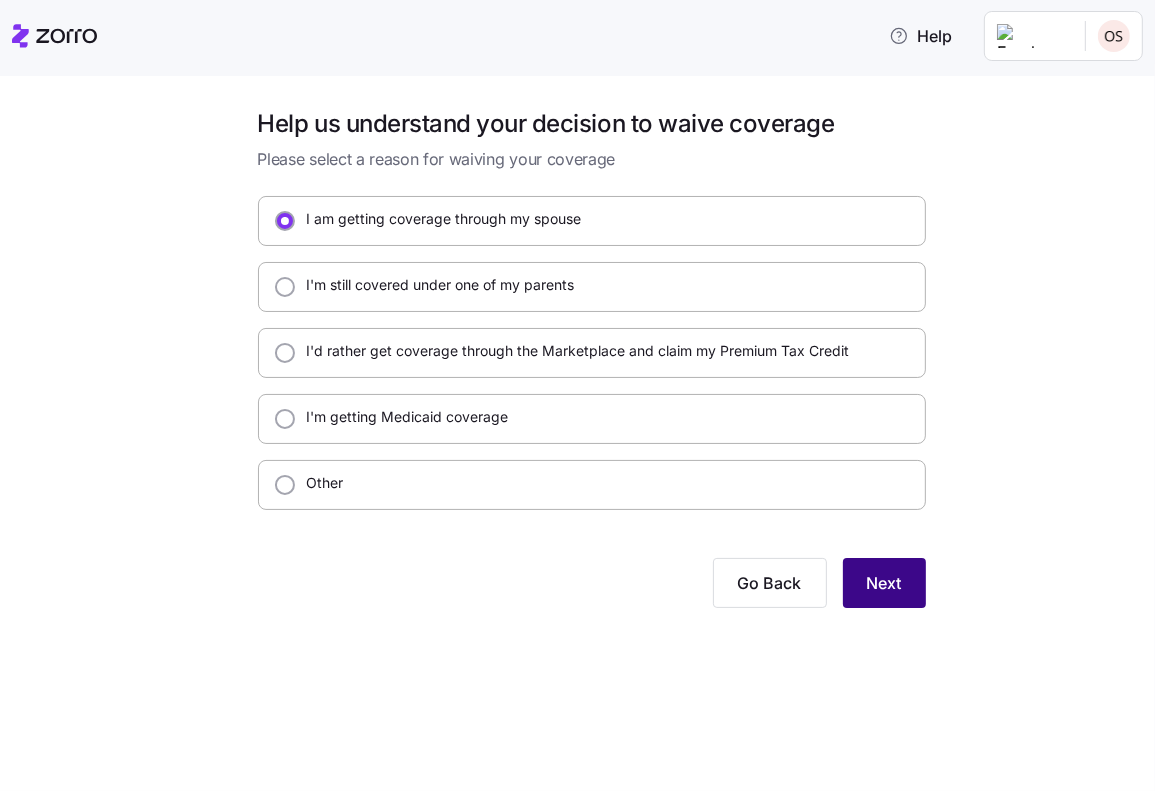 click on "Next" at bounding box center (884, 583) 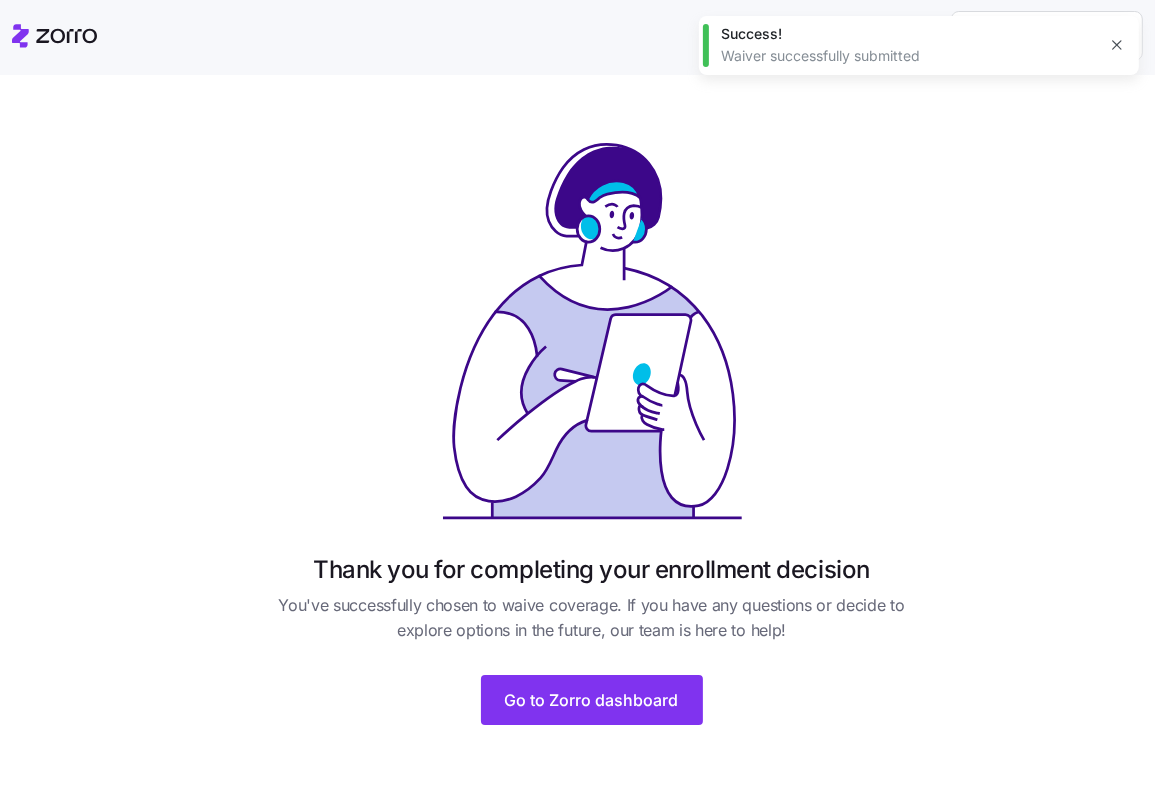 scroll, scrollTop: 21, scrollLeft: 0, axis: vertical 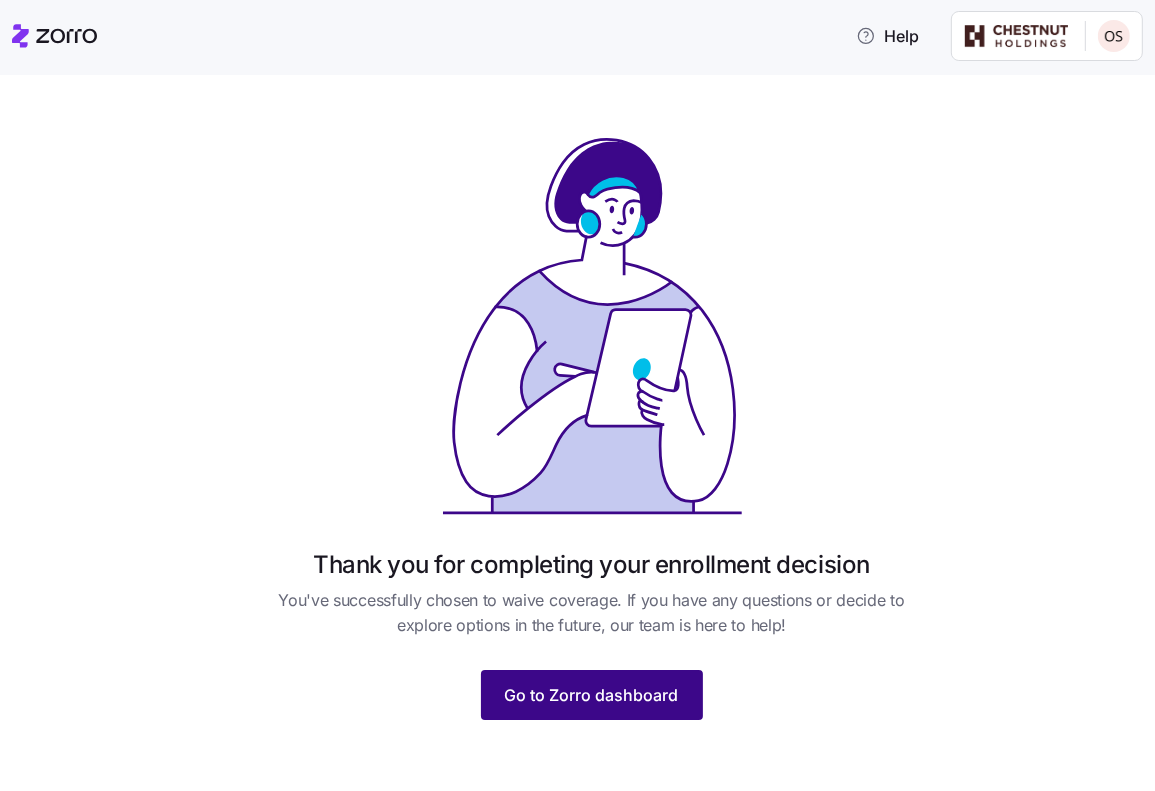 click on "Go to Zorro dashboard" at bounding box center (592, 695) 